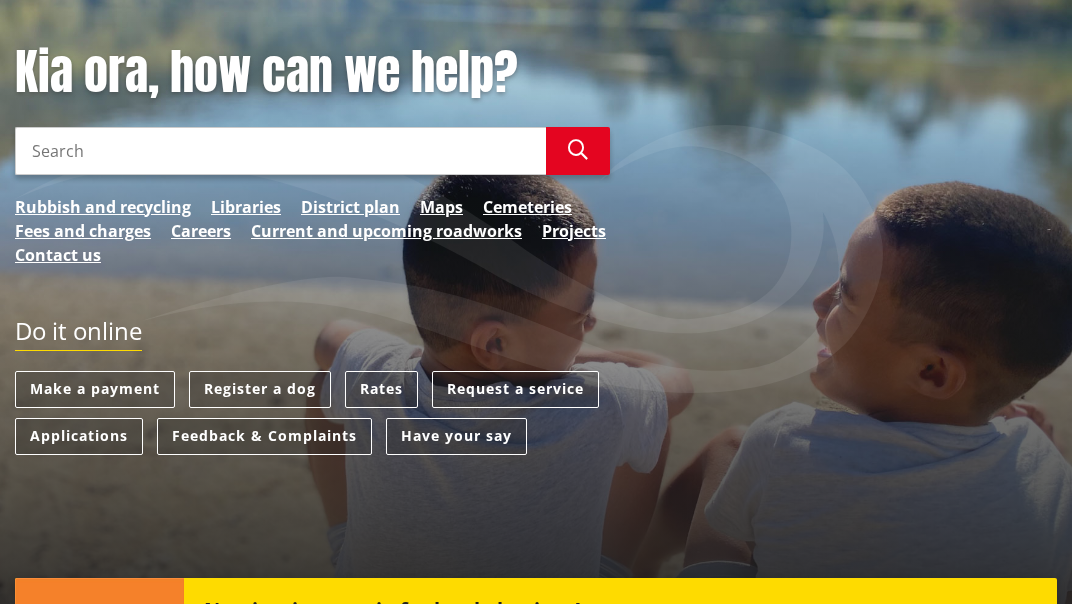 scroll, scrollTop: 112, scrollLeft: 0, axis: vertical 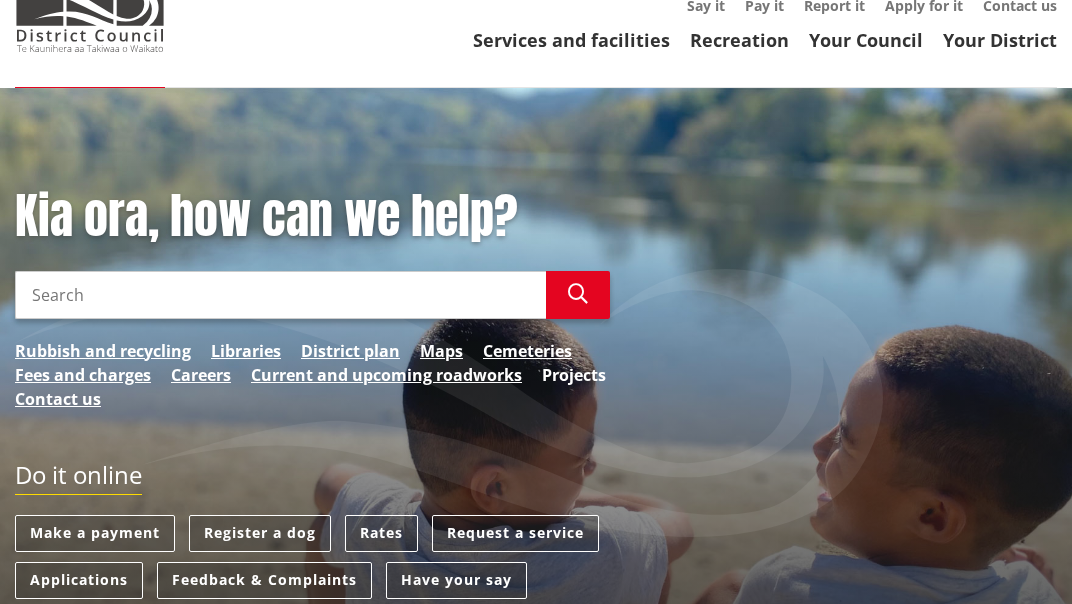 click on "Projects" at bounding box center (574, 375) 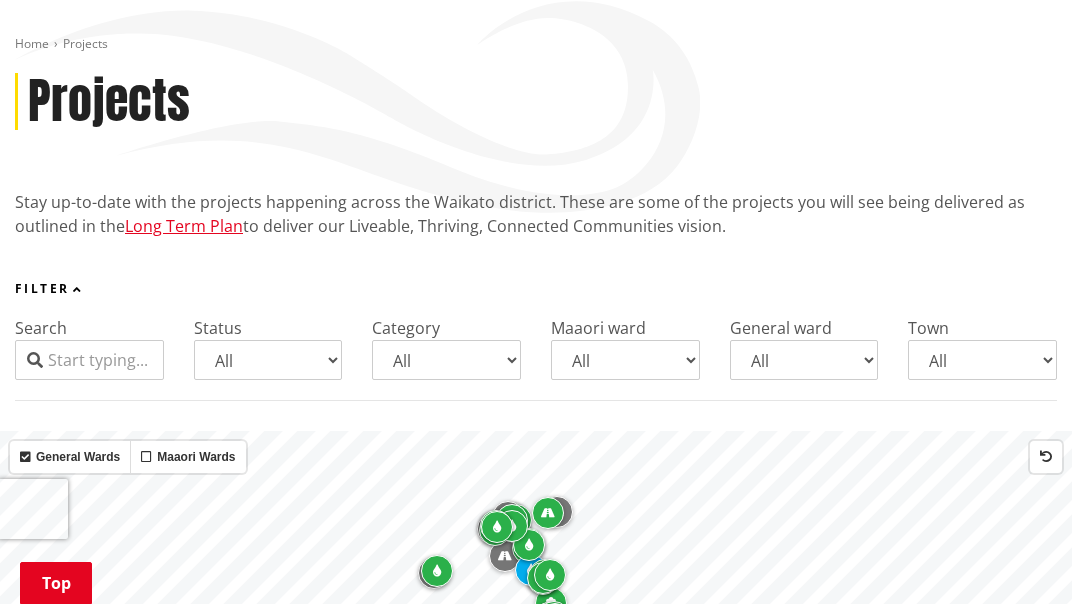 scroll, scrollTop: 221, scrollLeft: 0, axis: vertical 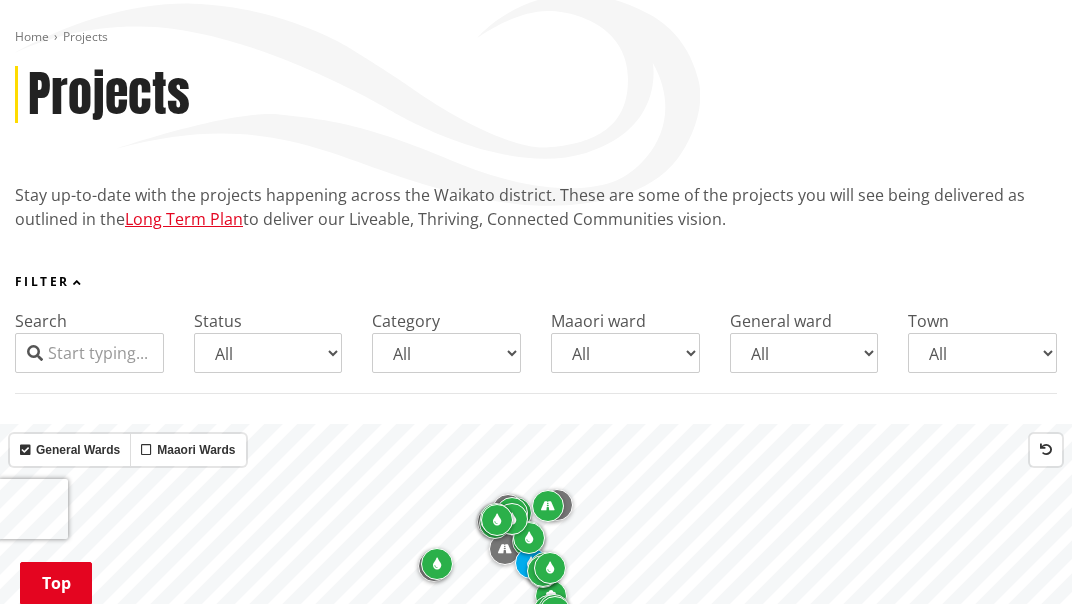 click on "All Awaroa-Maramarua General Ward Huntly General Ward Newcastle-Ngāruawāhia General Ward Tamahere-Woodlands General Ward Tuakau-Pōkeno General Ward Waerenga-Whitikahu General Ward Western Districts General Ward Whāingaroa General Ward" at bounding box center (804, 353) 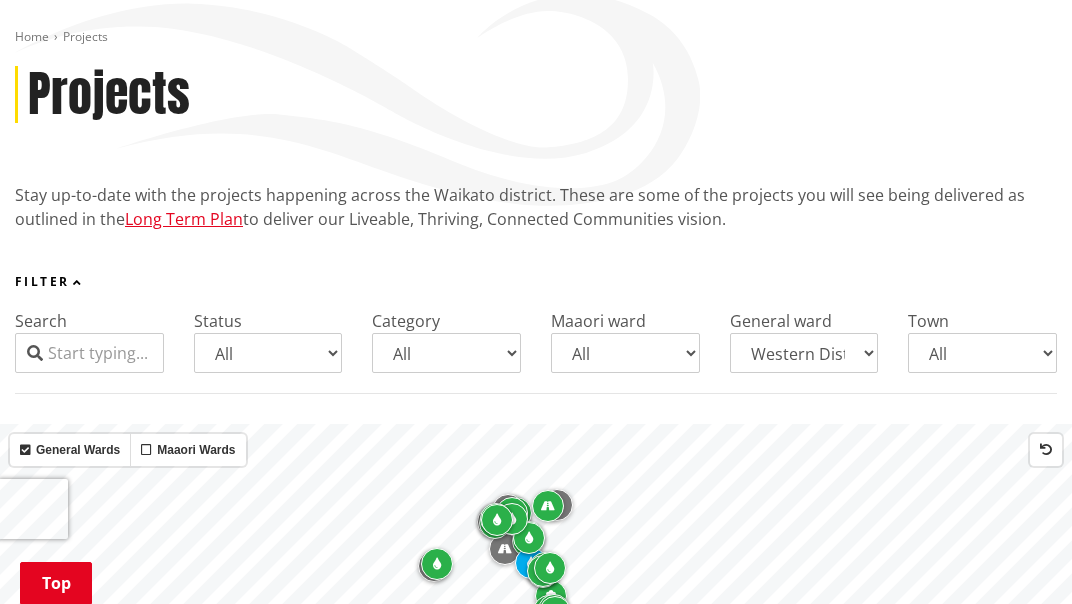 click on "All Awaroa-Maramarua General Ward Huntly General Ward Newcastle-Ngāruawāhia General Ward Tamahere-Woodlands General Ward Tuakau-Pōkeno General Ward Waerenga-Whitikahu General Ward Western Districts General Ward Whāingaroa General Ward" at bounding box center [804, 353] 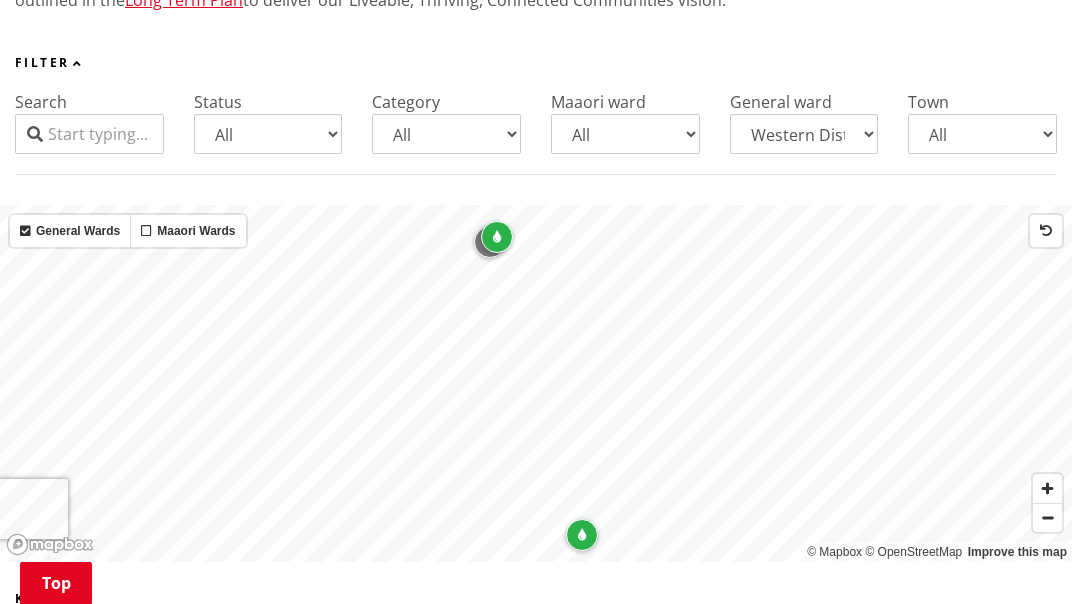 scroll, scrollTop: 344, scrollLeft: 0, axis: vertical 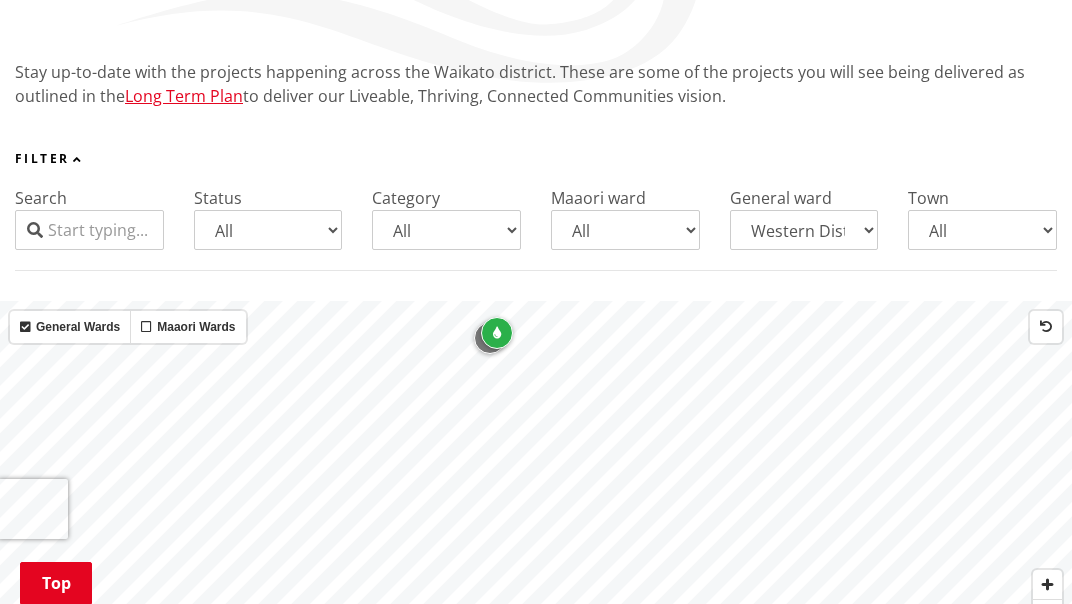 click at bounding box center (497, 333) 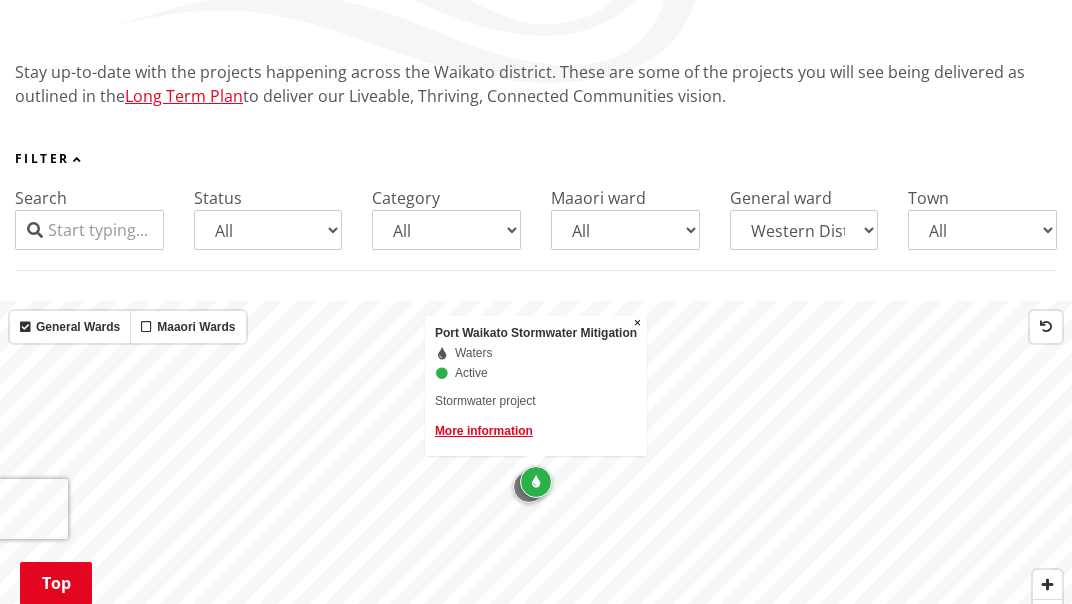 click at bounding box center [529, 487] 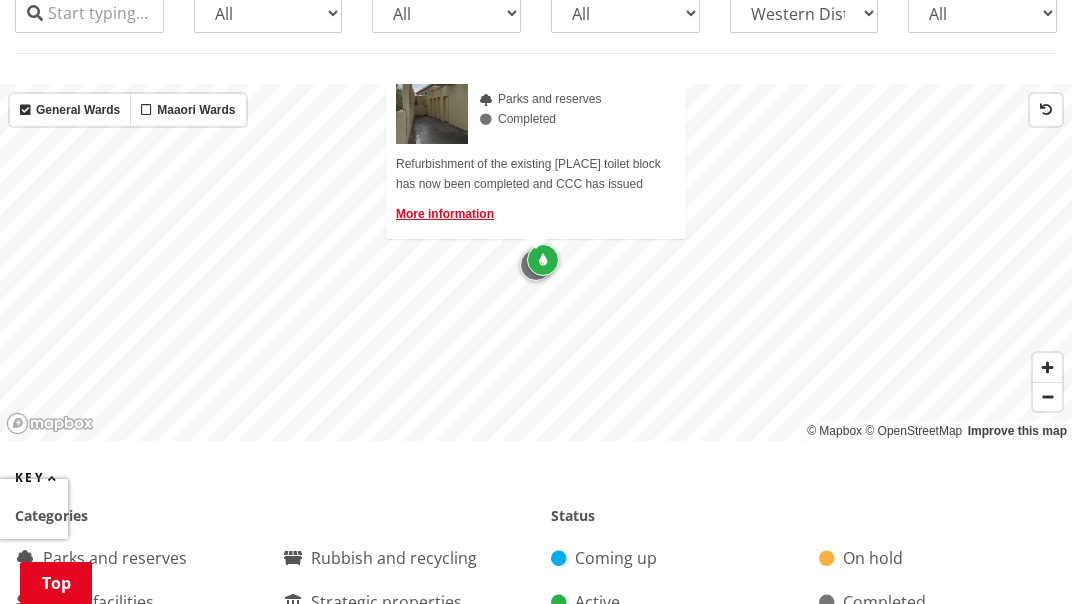 scroll, scrollTop: 563, scrollLeft: 0, axis: vertical 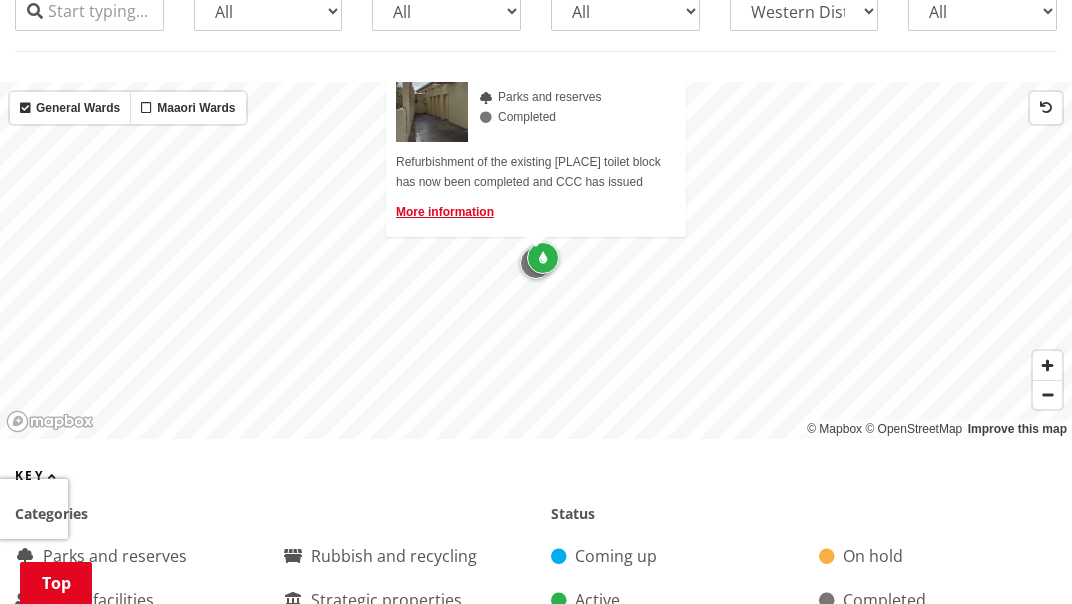 click at bounding box center [543, 258] 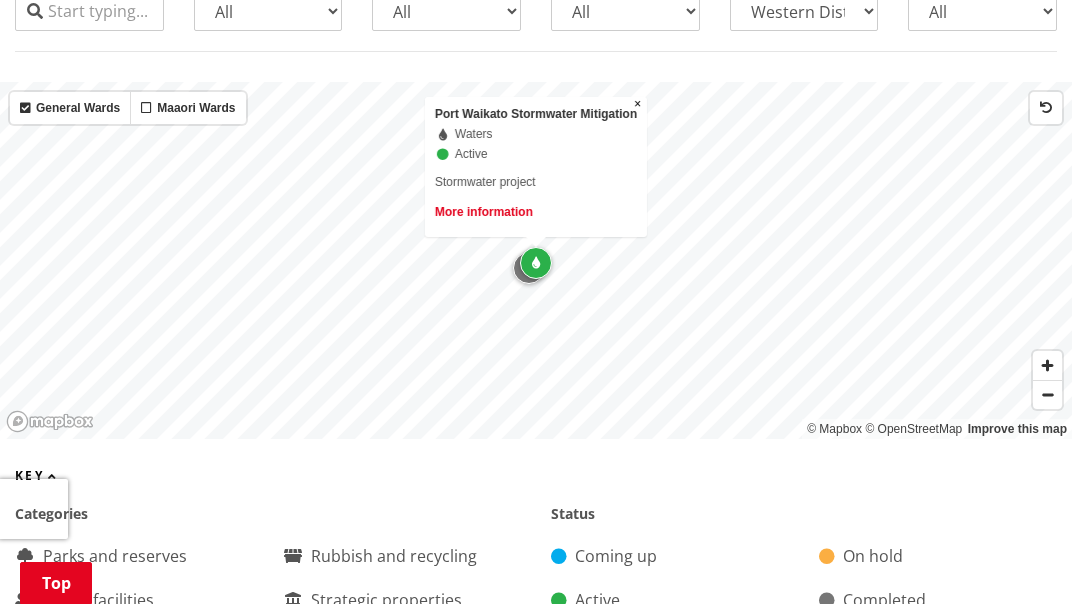 click on "More information" at bounding box center [484, 212] 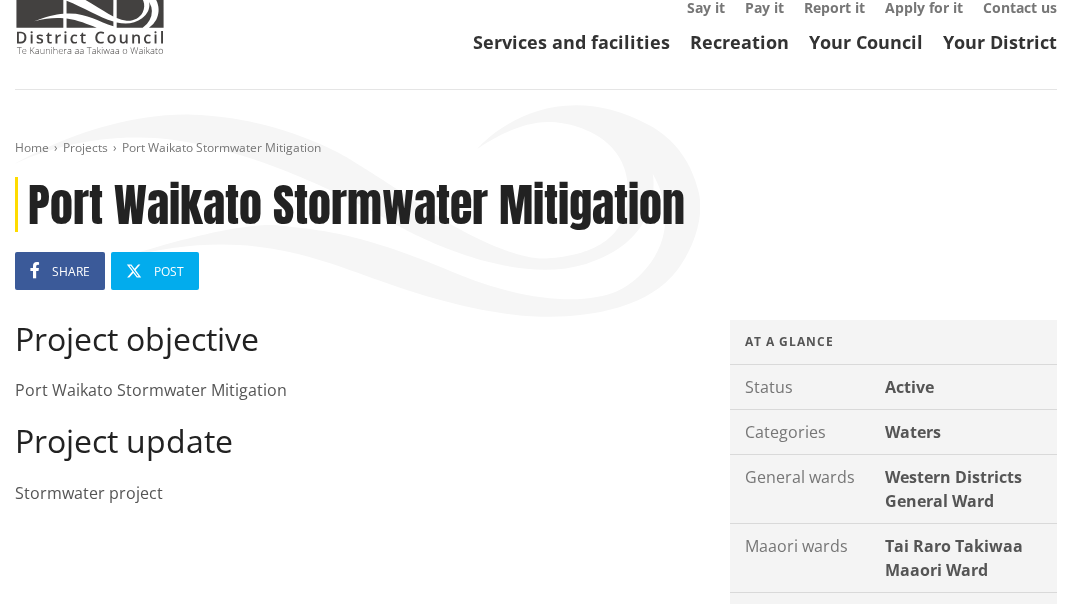 scroll, scrollTop: 102, scrollLeft: 0, axis: vertical 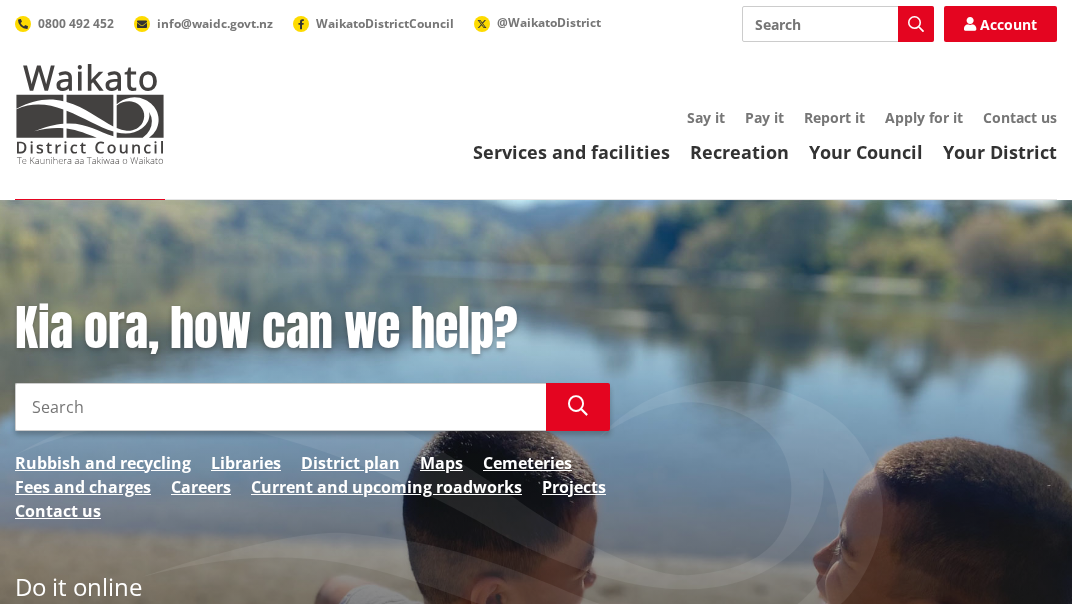 click on "Search" at bounding box center (280, 407) 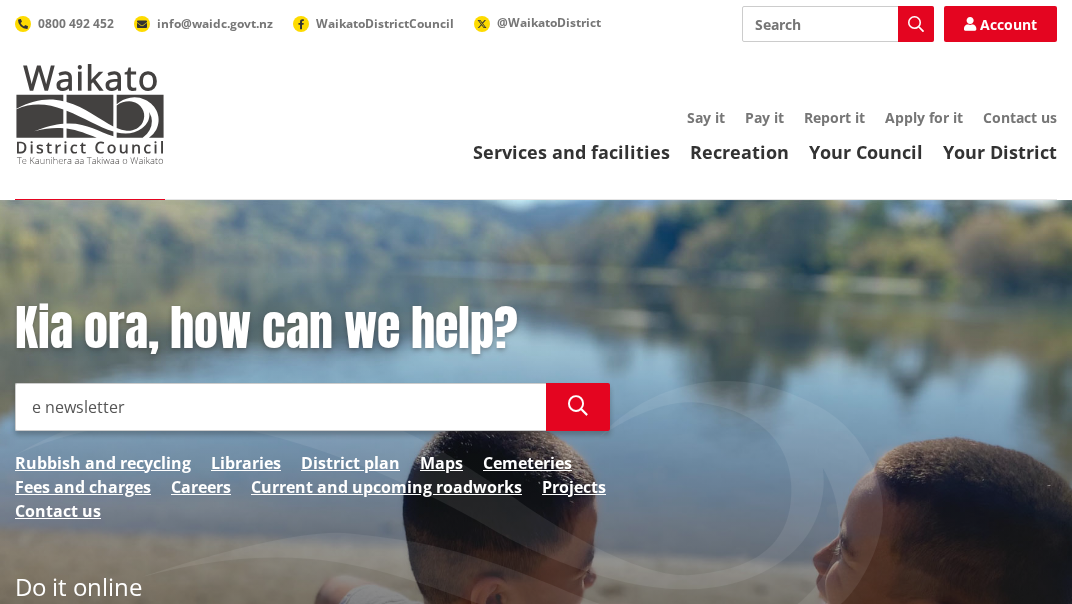 type on "e newsletter" 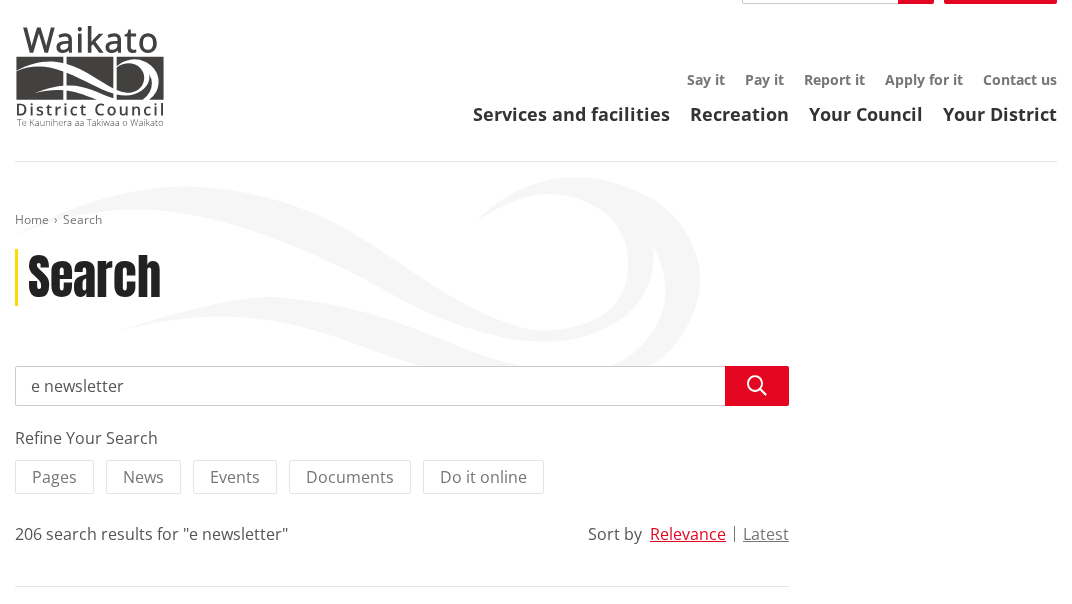 scroll, scrollTop: 0, scrollLeft: 0, axis: both 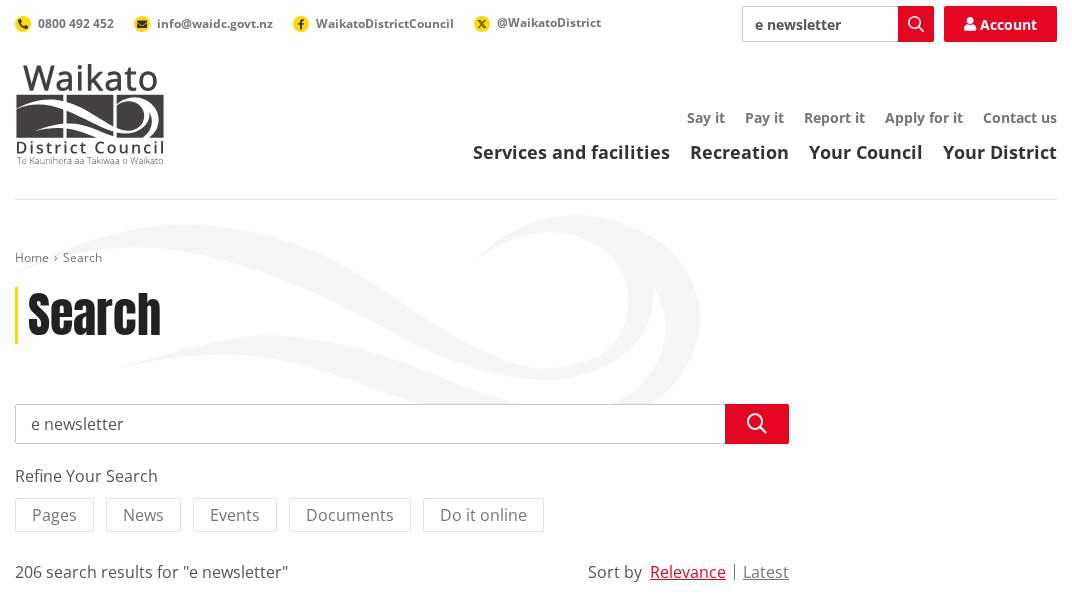 click on "e newsletter" at bounding box center [402, 424] 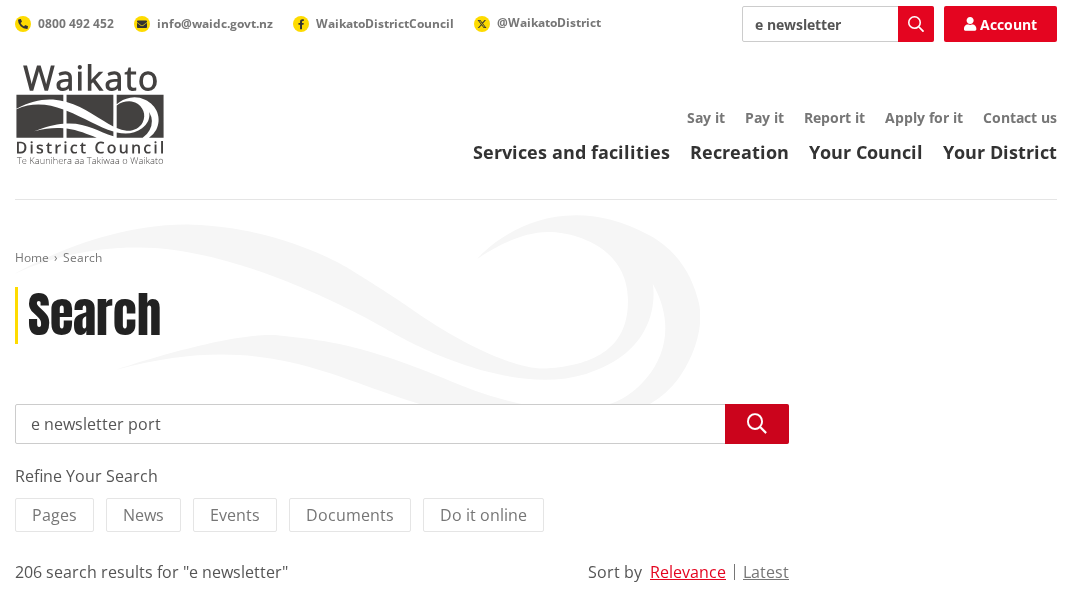 type on "e newsletter port" 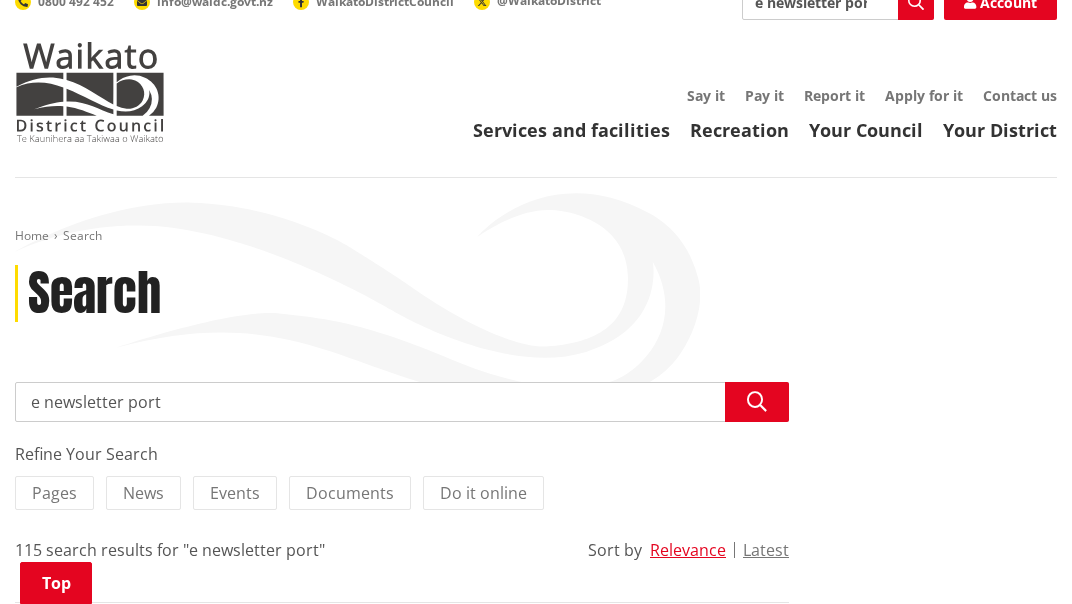 scroll, scrollTop: 0, scrollLeft: 0, axis: both 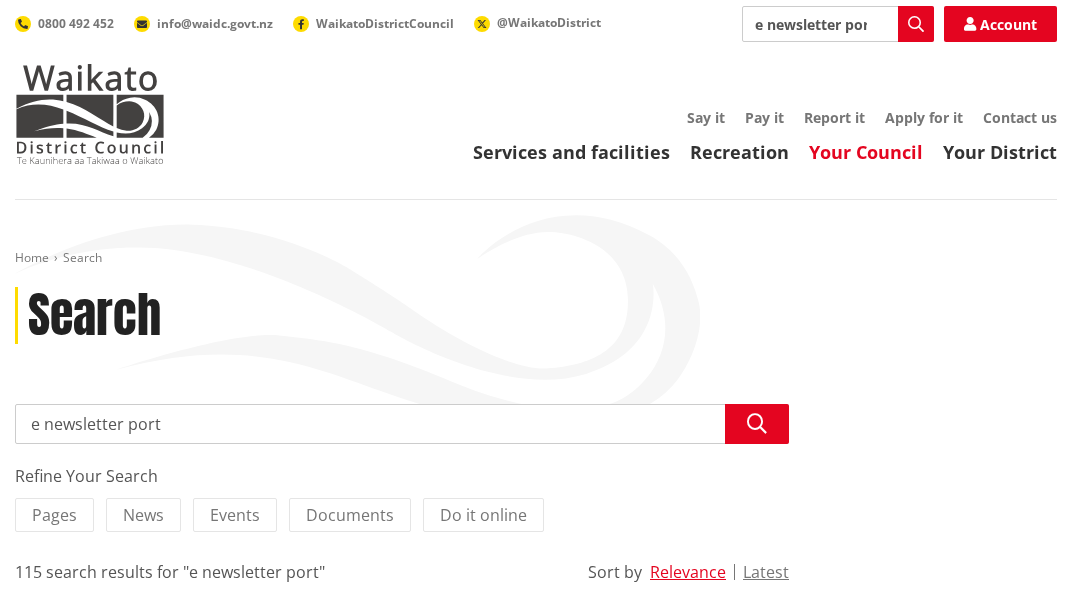 click on "Your Council" at bounding box center [866, 152] 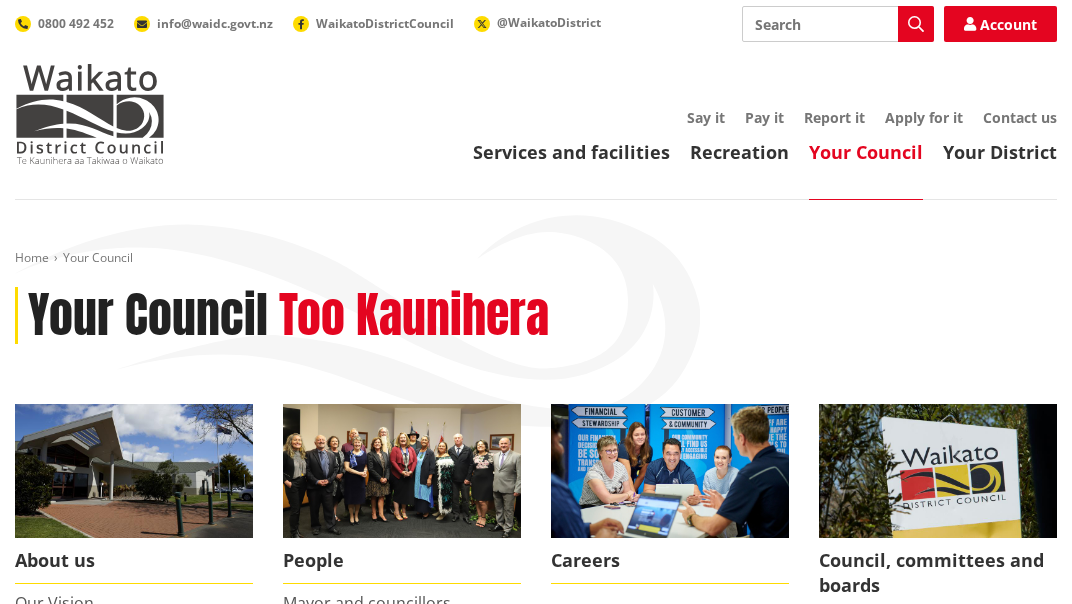 scroll, scrollTop: 0, scrollLeft: 0, axis: both 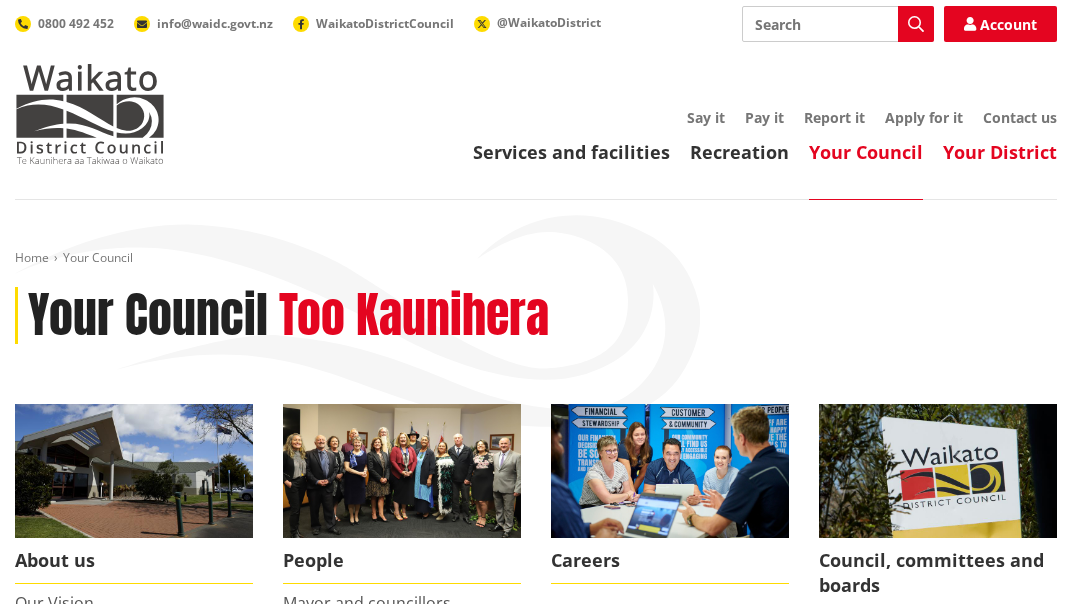 click on "Your District" at bounding box center (1000, 152) 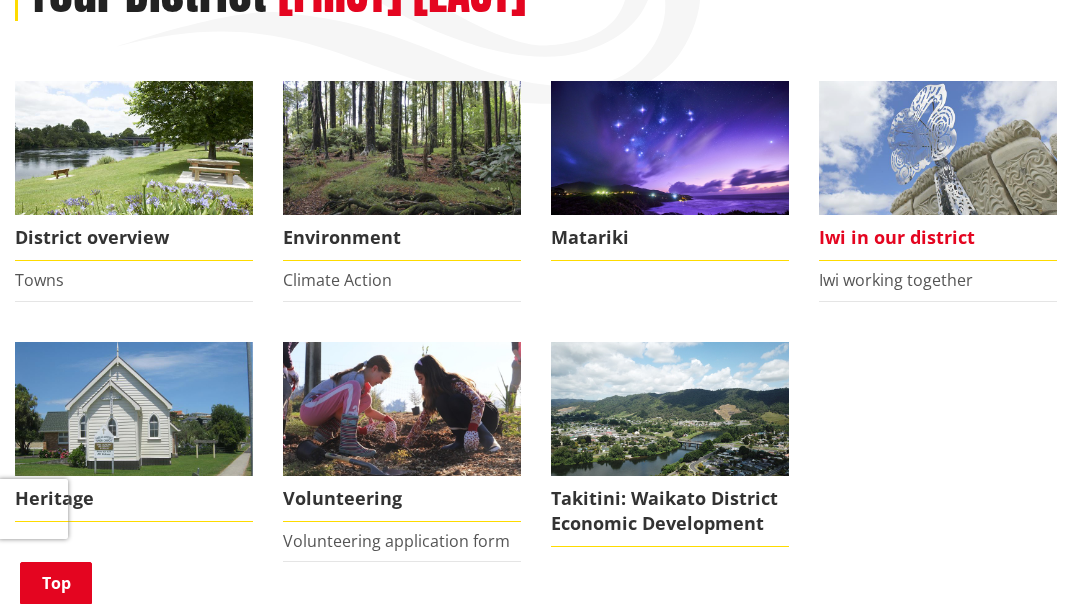 scroll, scrollTop: 0, scrollLeft: 0, axis: both 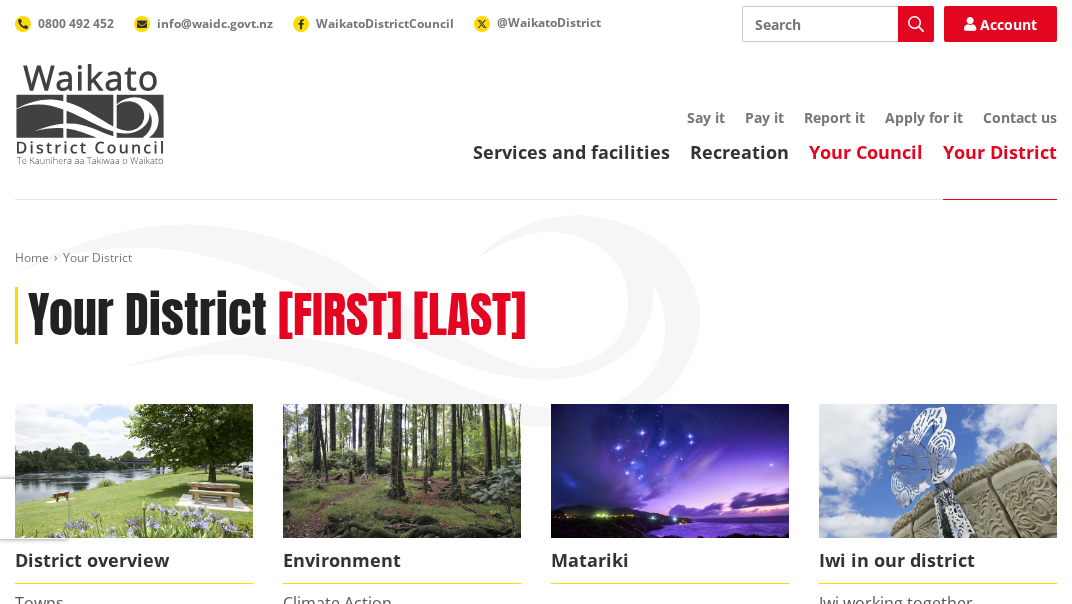 click on "Your Council" at bounding box center (866, 152) 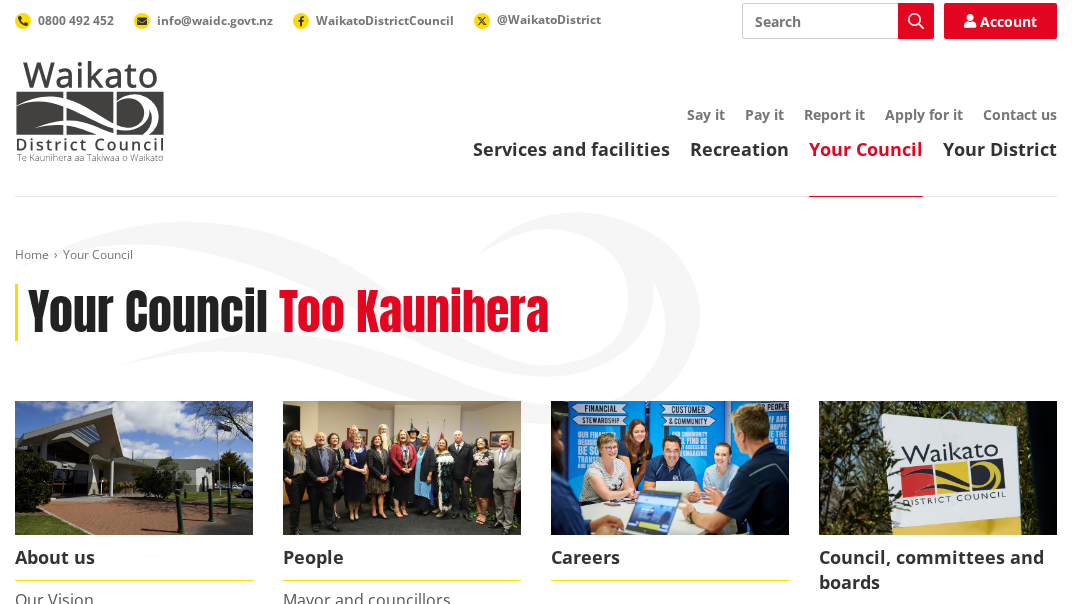 scroll, scrollTop: 0, scrollLeft: 0, axis: both 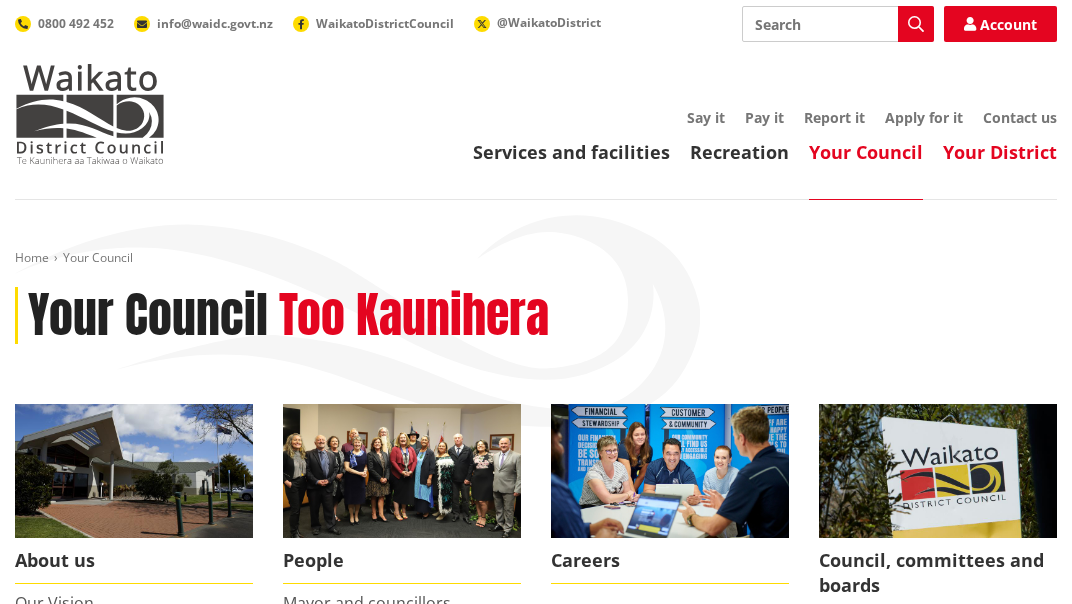 click on "Your District" at bounding box center (1000, 152) 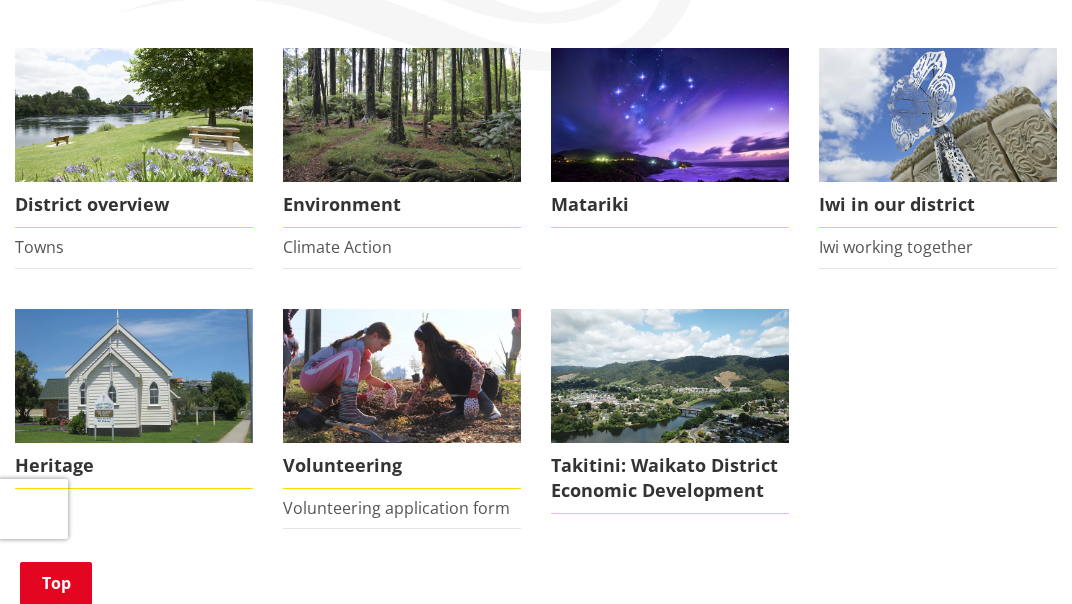scroll, scrollTop: 357, scrollLeft: 0, axis: vertical 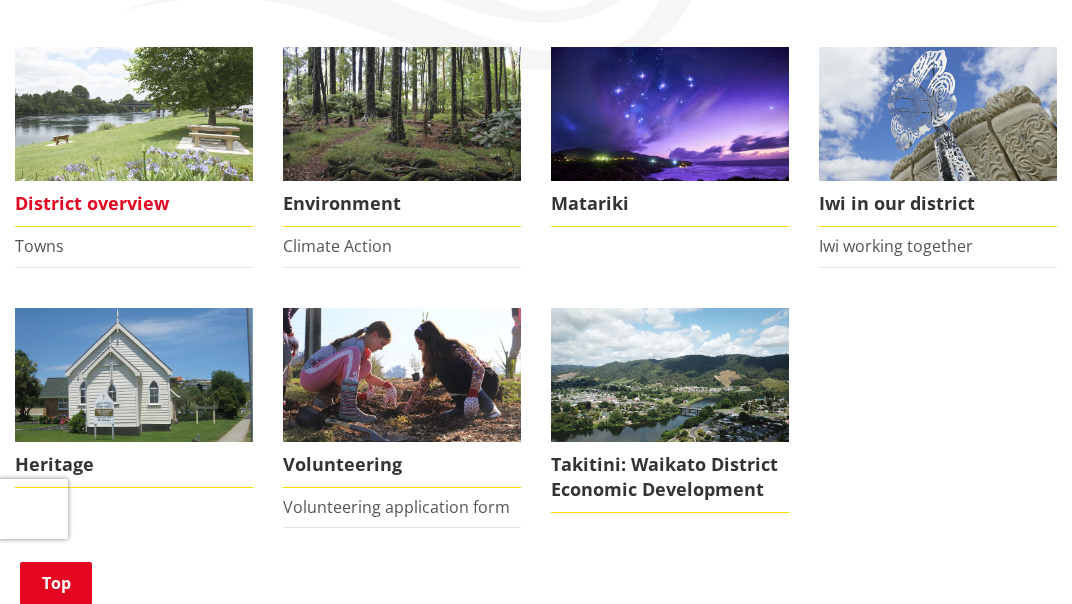 click on "District overview" at bounding box center (134, 204) 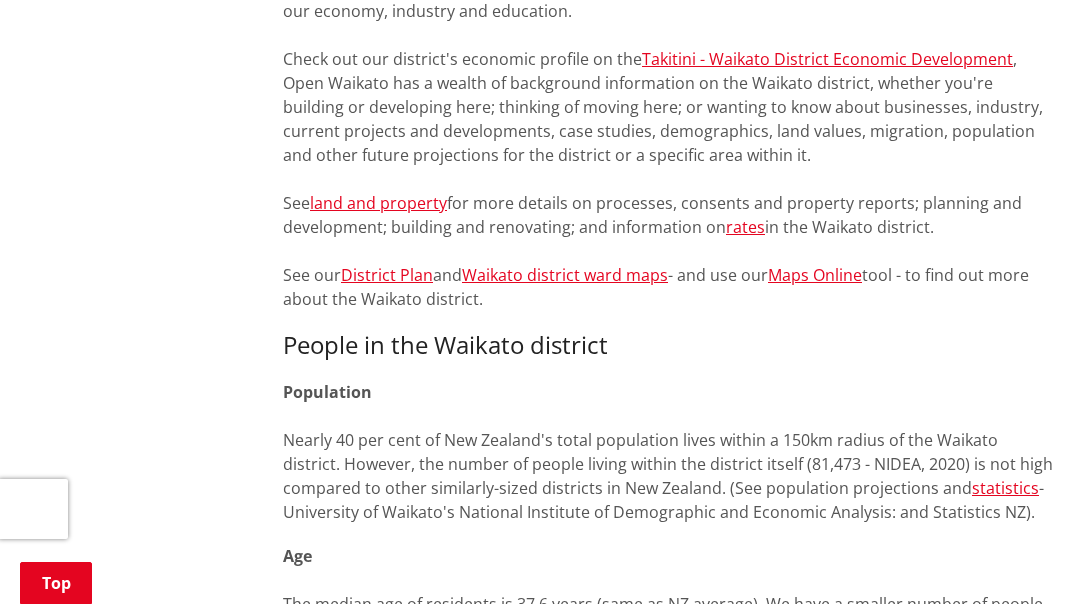 scroll, scrollTop: 0, scrollLeft: 0, axis: both 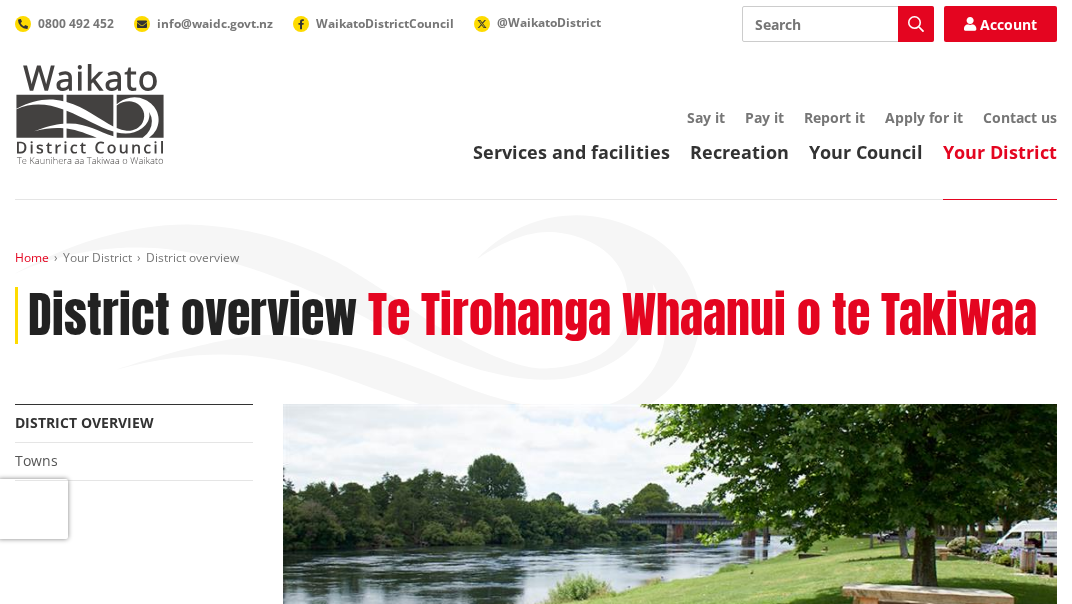 click on "Home" at bounding box center (32, 257) 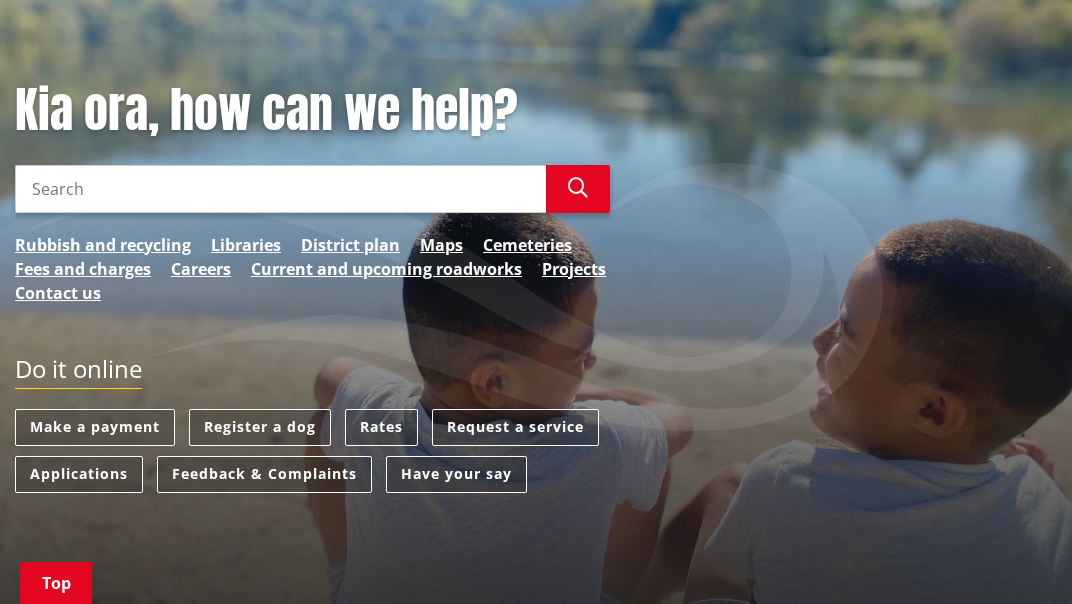 scroll, scrollTop: 220, scrollLeft: 0, axis: vertical 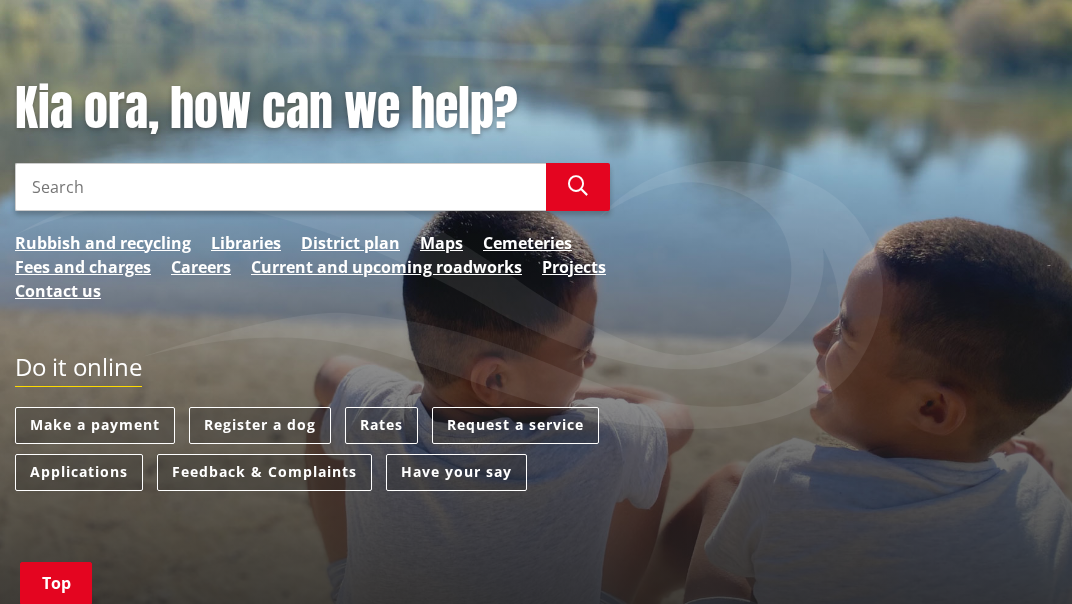 click on "Search" at bounding box center (280, 187) 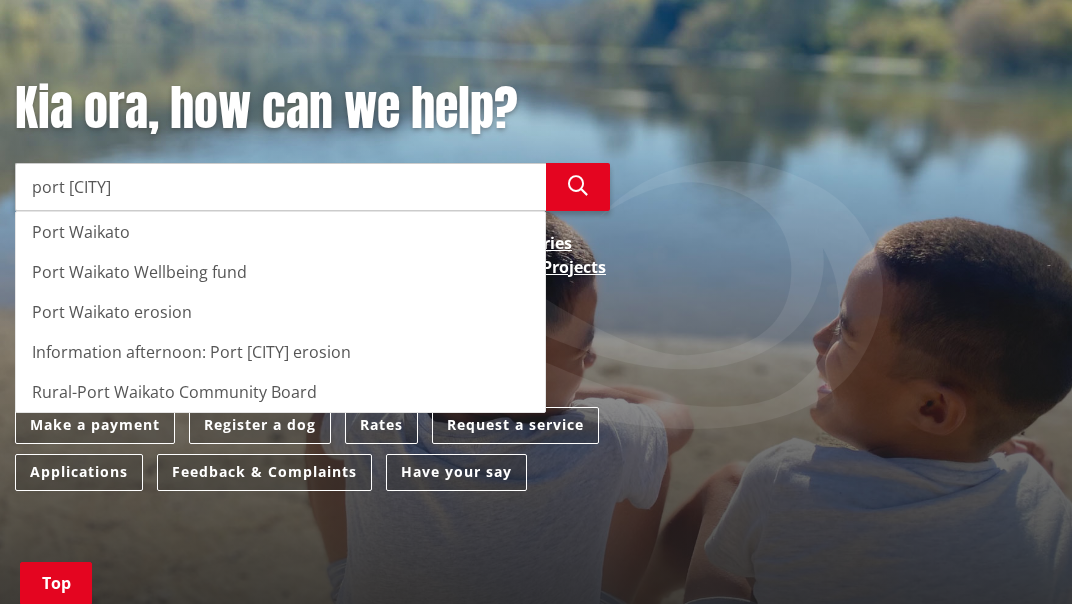 click on "Port Waikato" at bounding box center [280, 232] 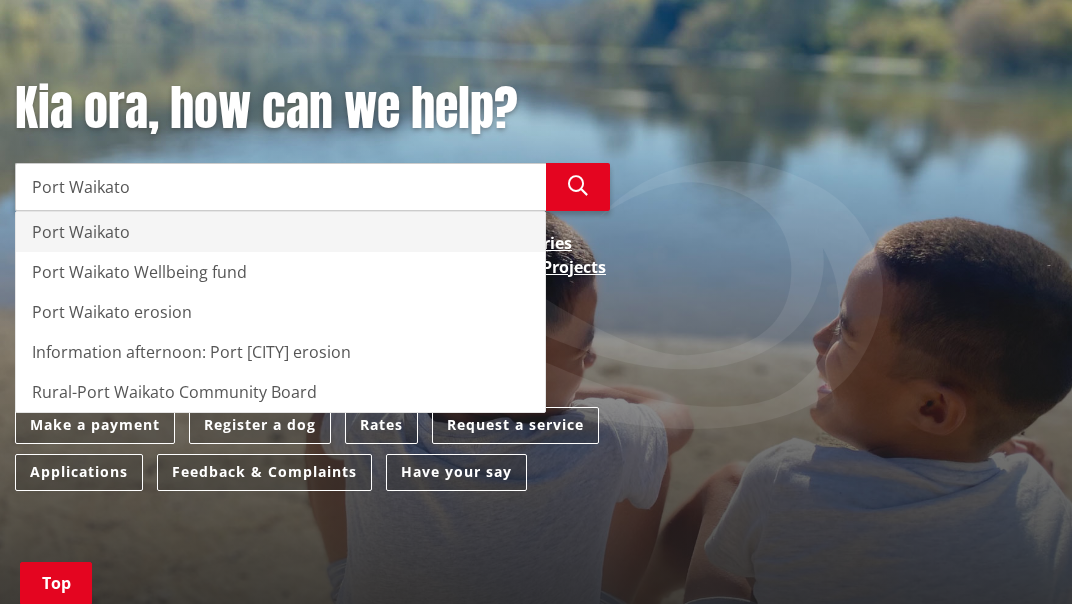 click on "Port Waikato" at bounding box center (280, 232) 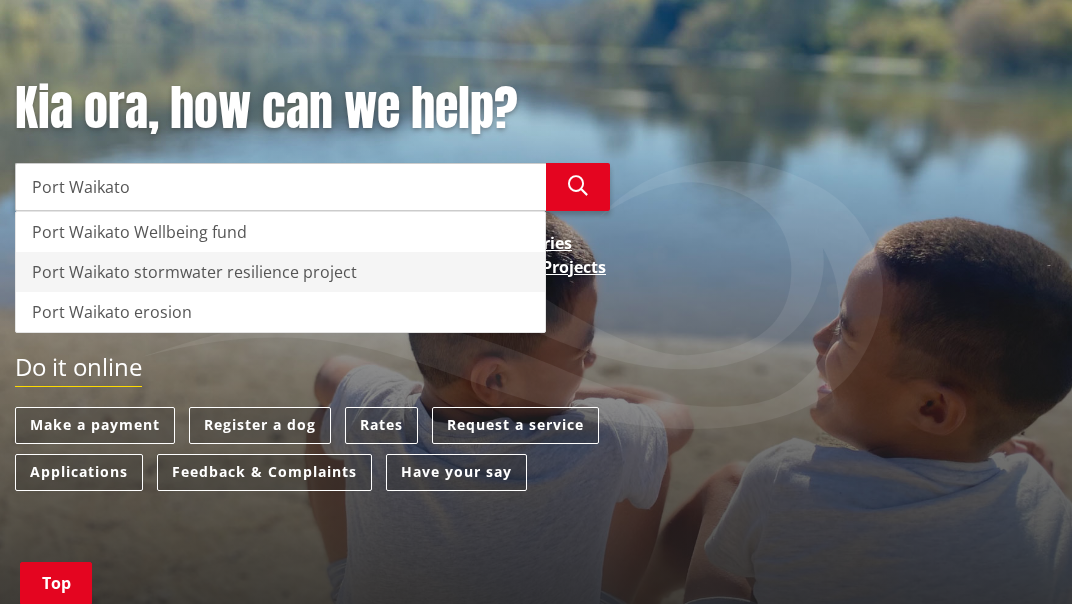 type on "Port Waikato" 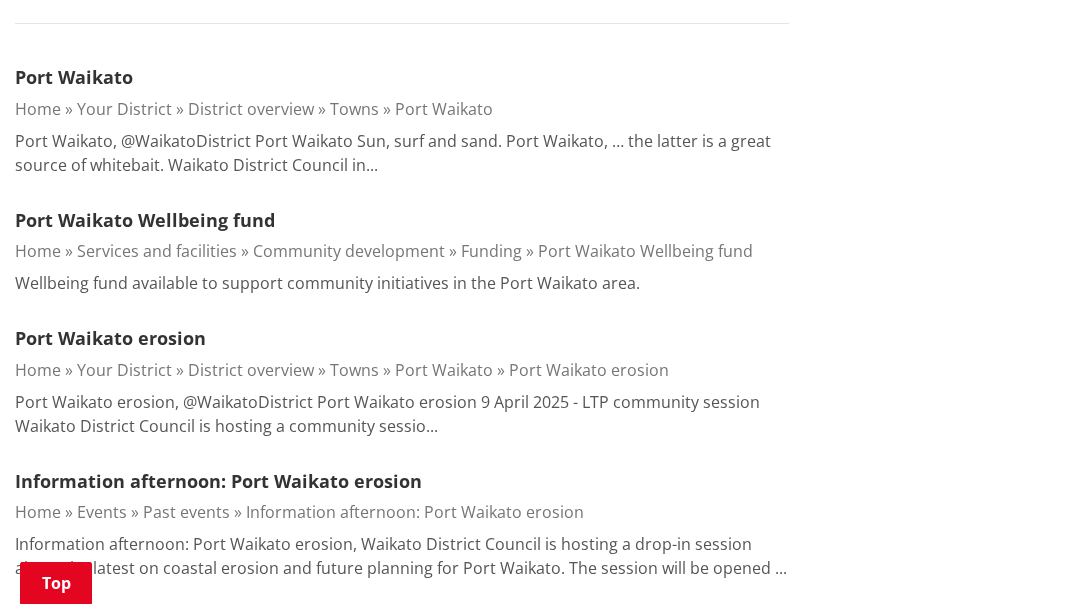 scroll, scrollTop: 578, scrollLeft: 0, axis: vertical 